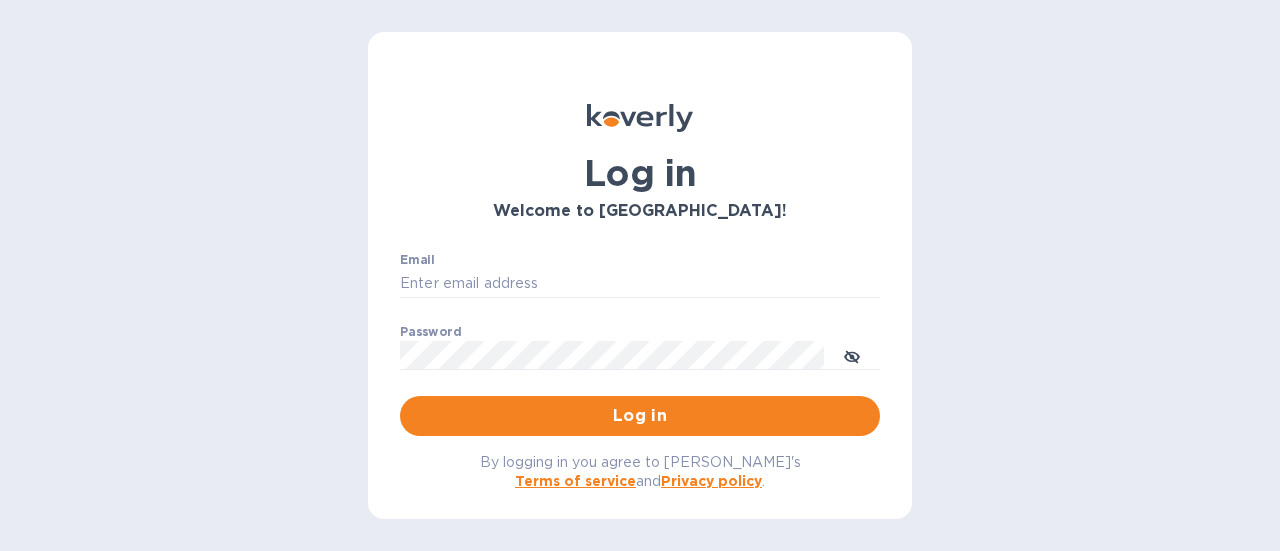 scroll, scrollTop: 0, scrollLeft: 0, axis: both 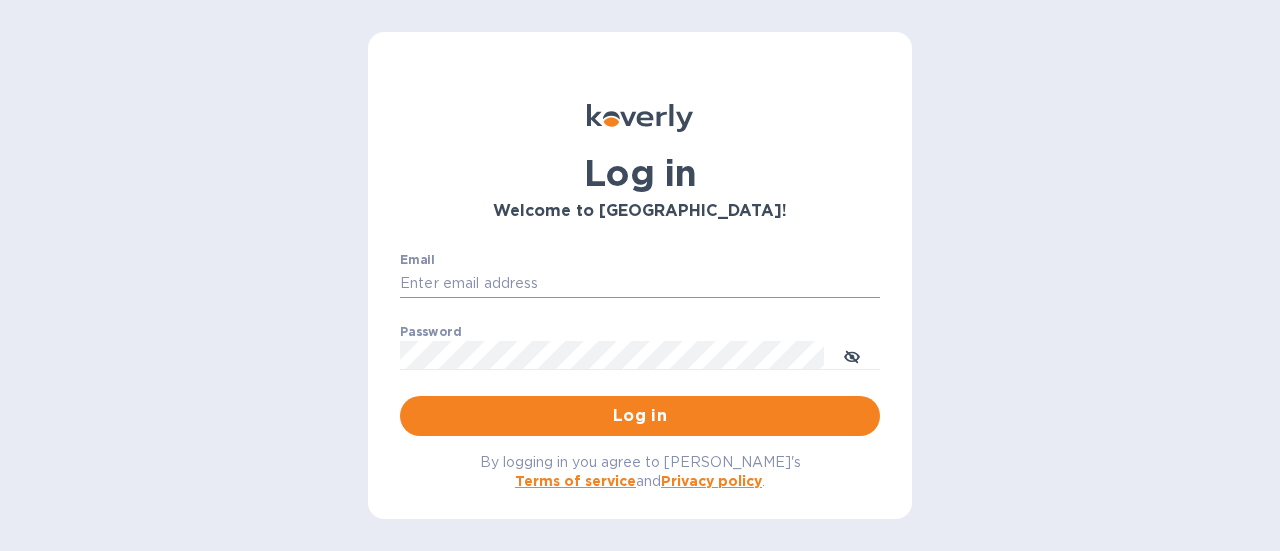 click on "Email" at bounding box center (640, 284) 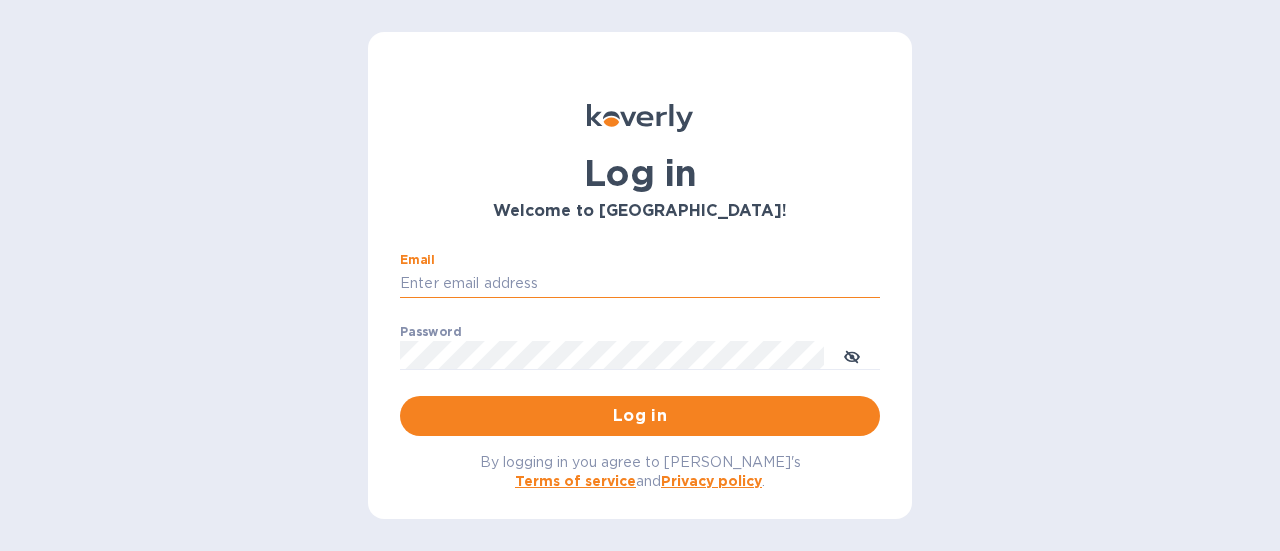 type on "[PERSON_NAME][EMAIL_ADDRESS][DOMAIN_NAME]" 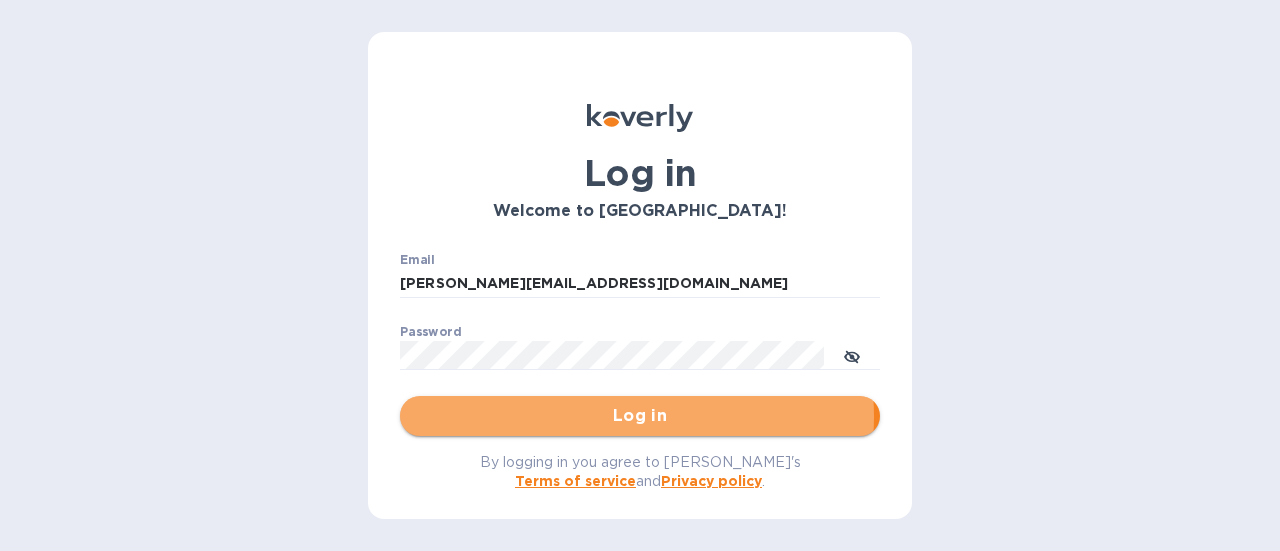 click on "Log in" at bounding box center [640, 416] 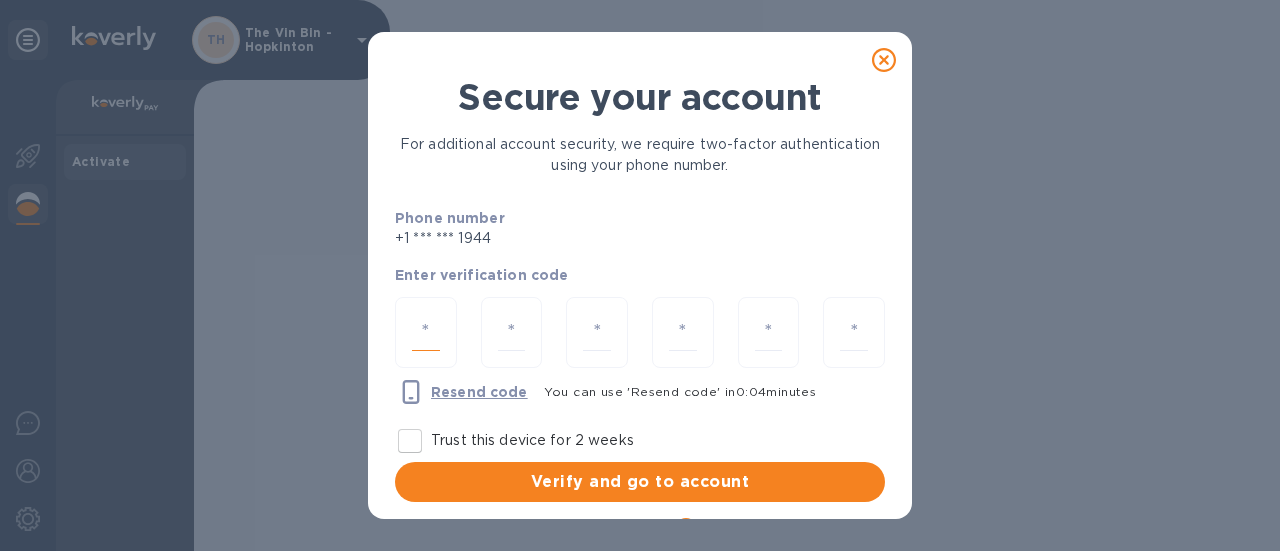 click at bounding box center (426, 332) 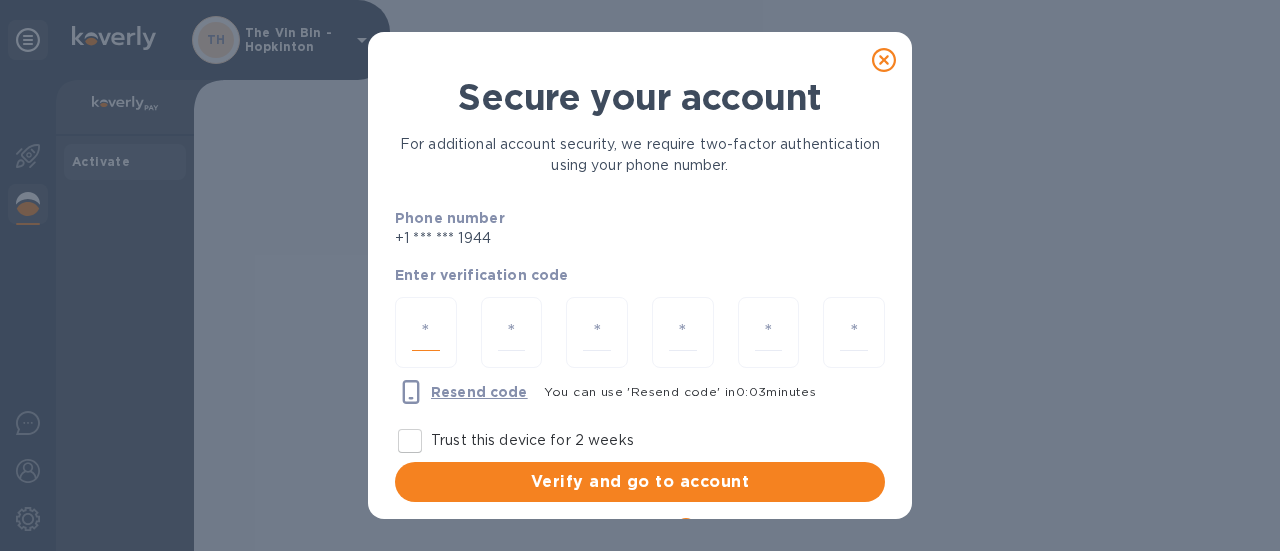 type on "3" 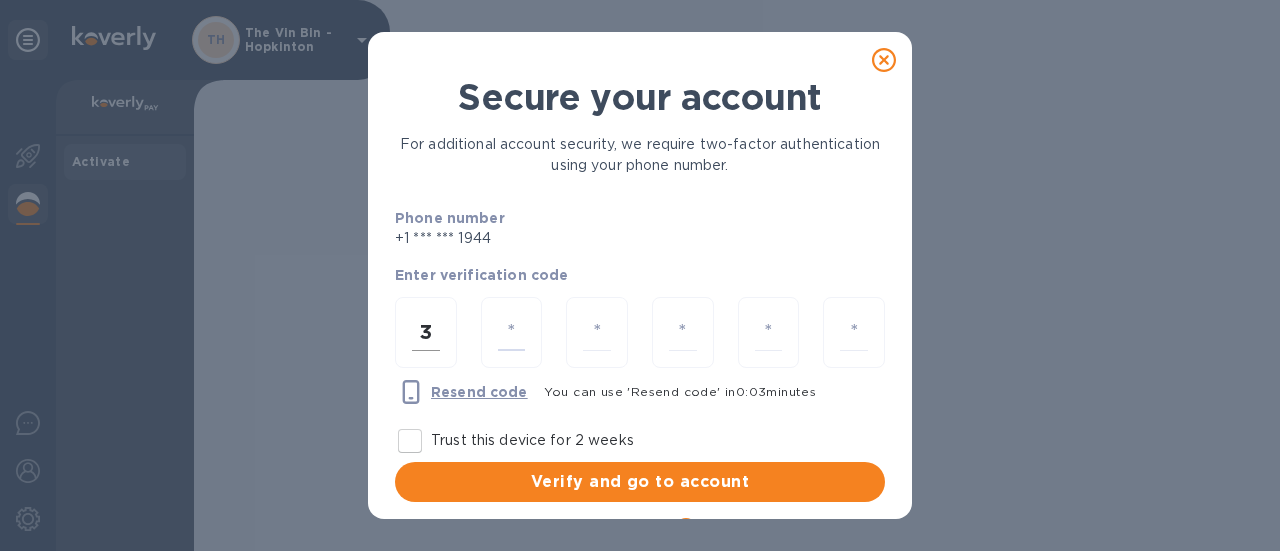 type on "4" 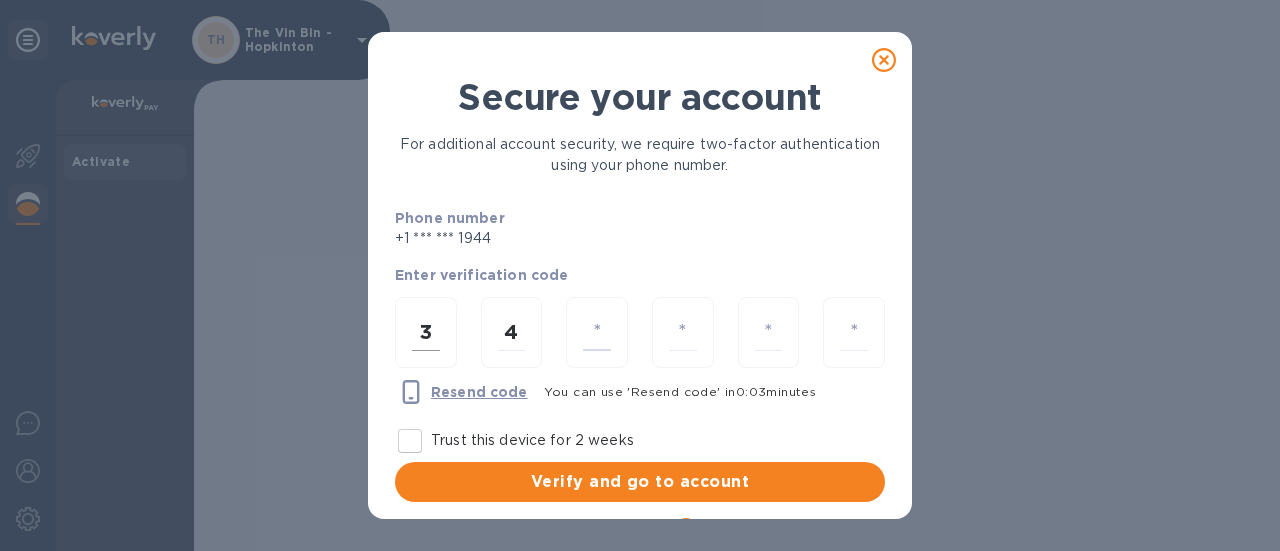 type on "0" 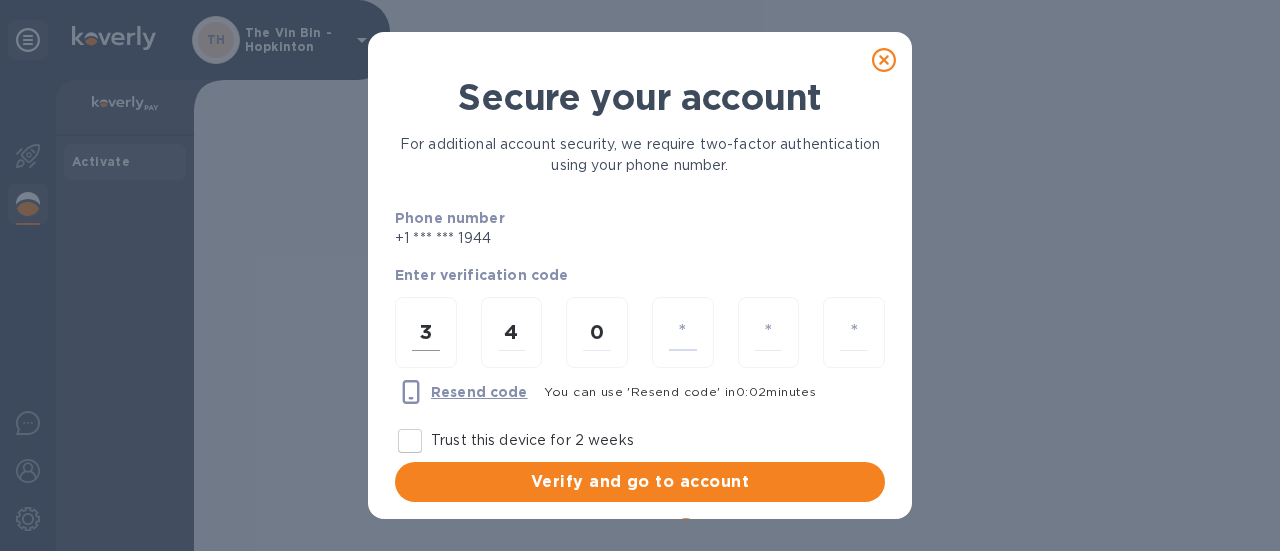 type on "3" 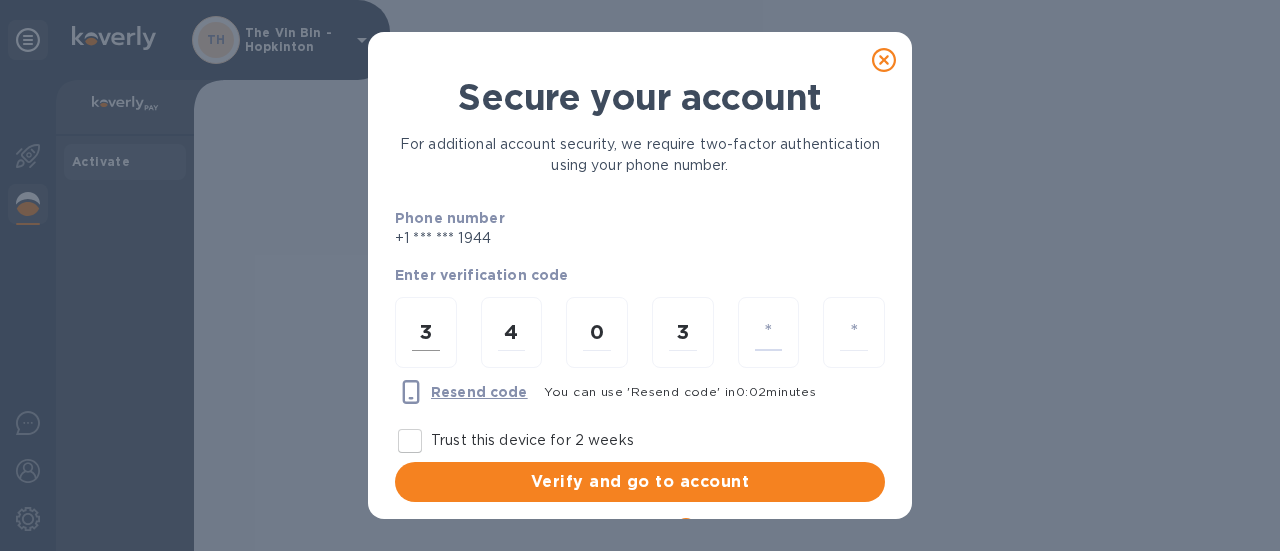 type on "4" 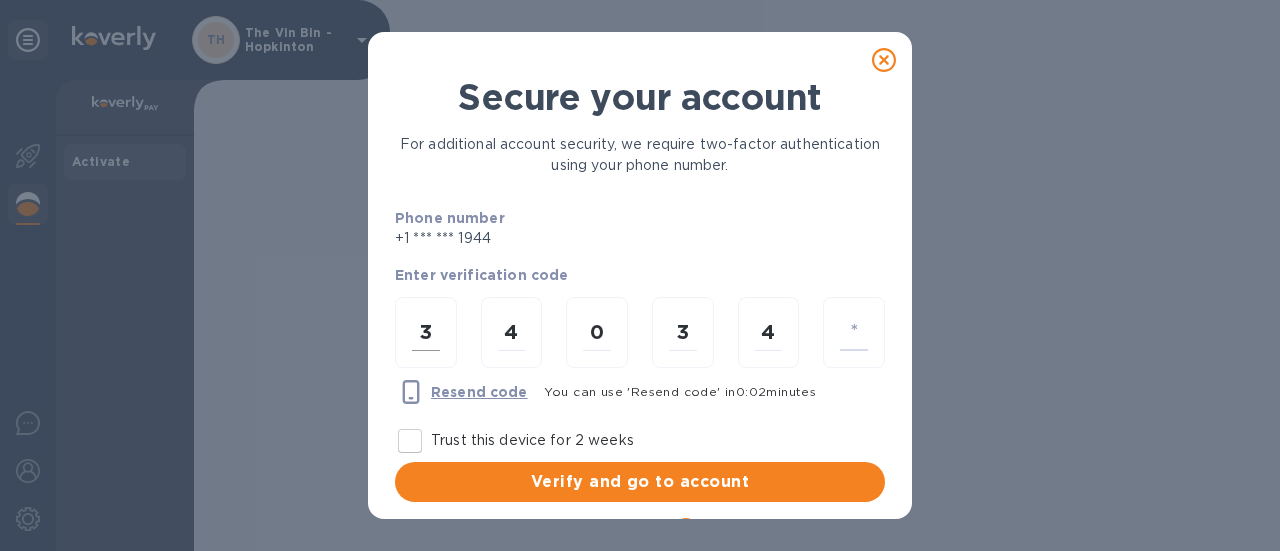 type on "3" 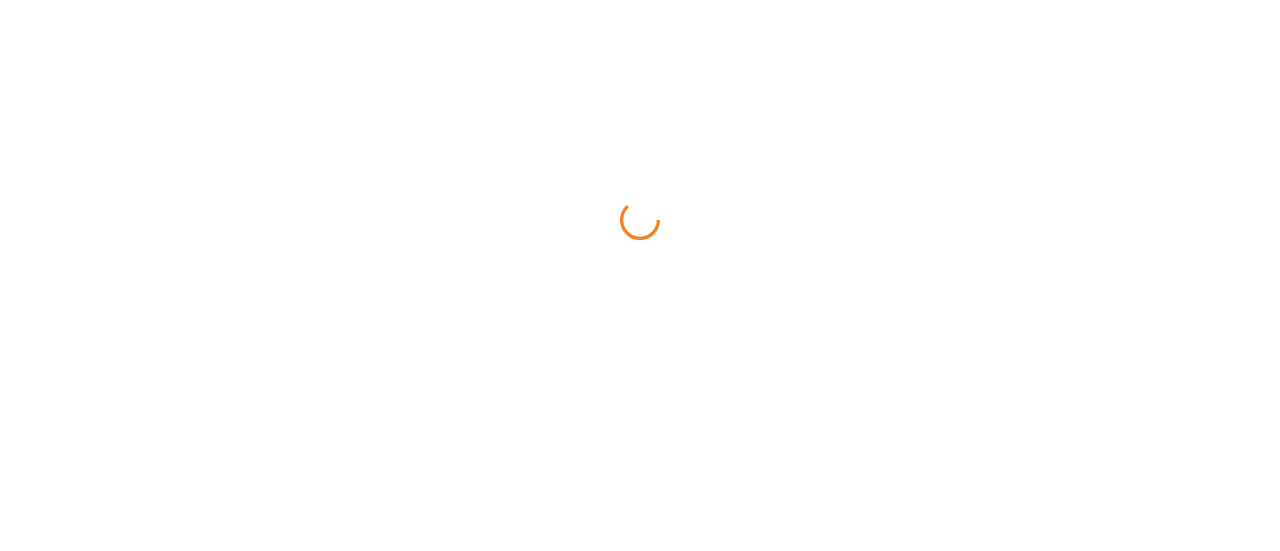 scroll, scrollTop: 0, scrollLeft: 0, axis: both 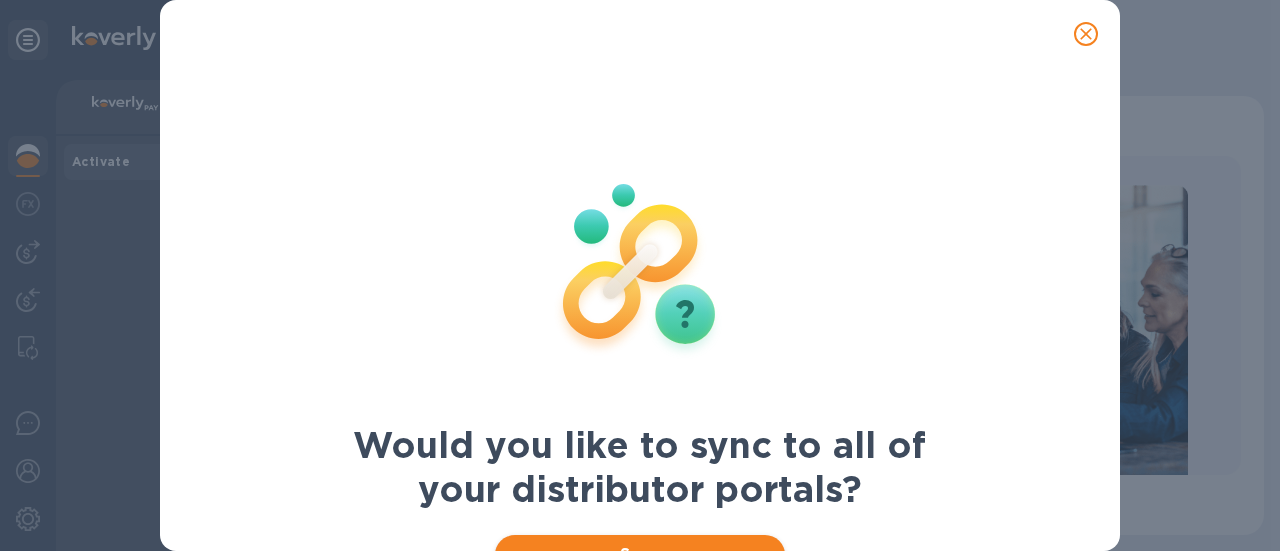 click on "Sync" at bounding box center [640, 555] 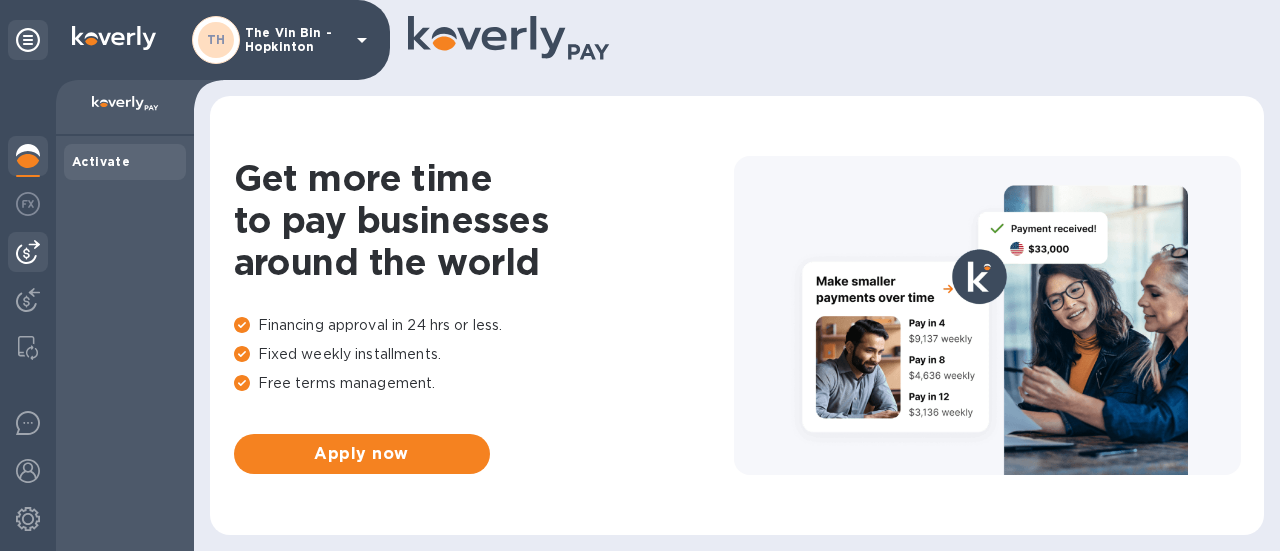 click at bounding box center [28, 252] 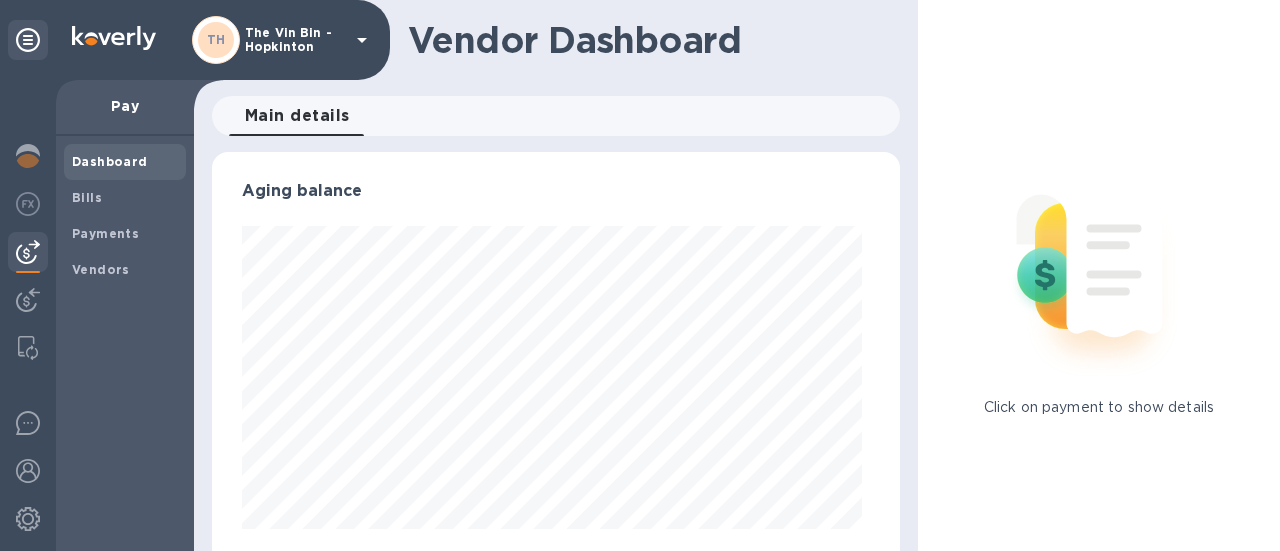 scroll, scrollTop: 999568, scrollLeft: 999320, axis: both 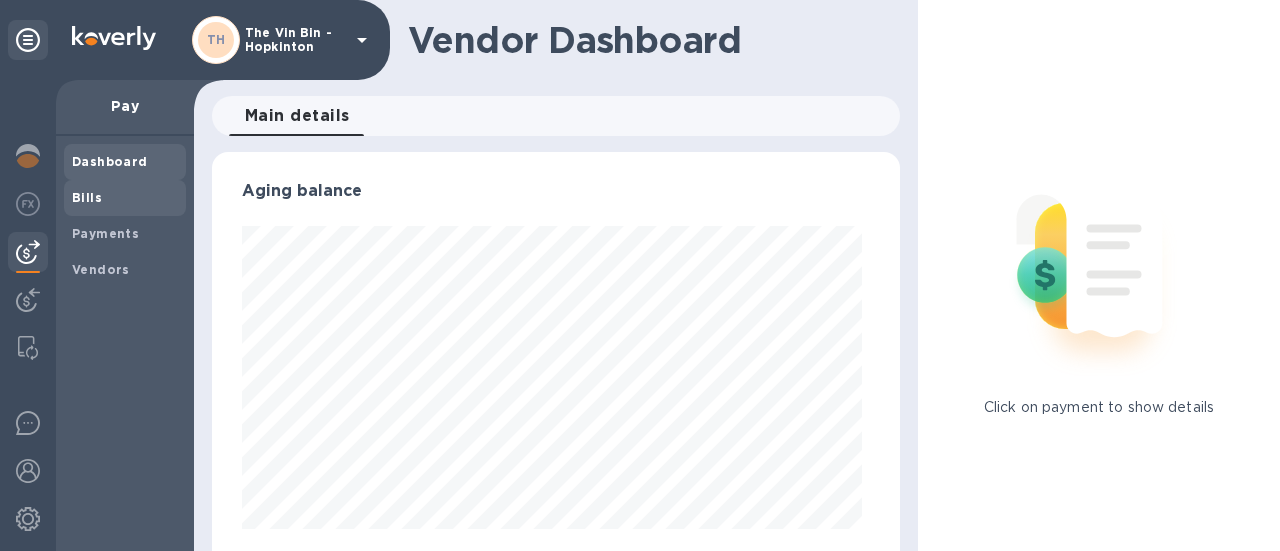click on "Bills" at bounding box center (87, 198) 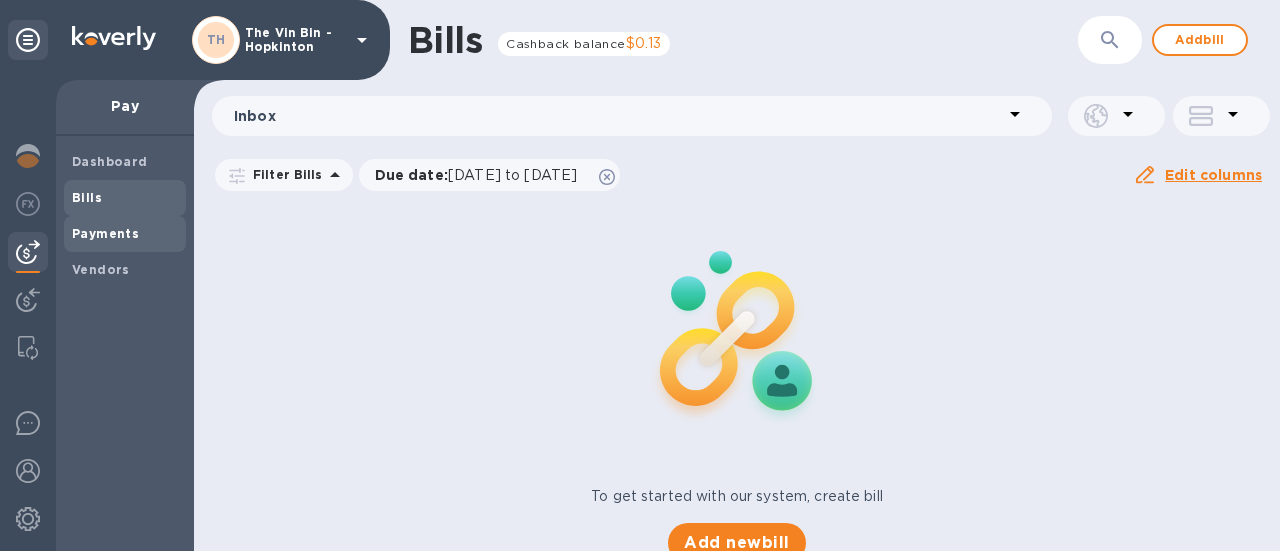 click on "Payments" at bounding box center (105, 233) 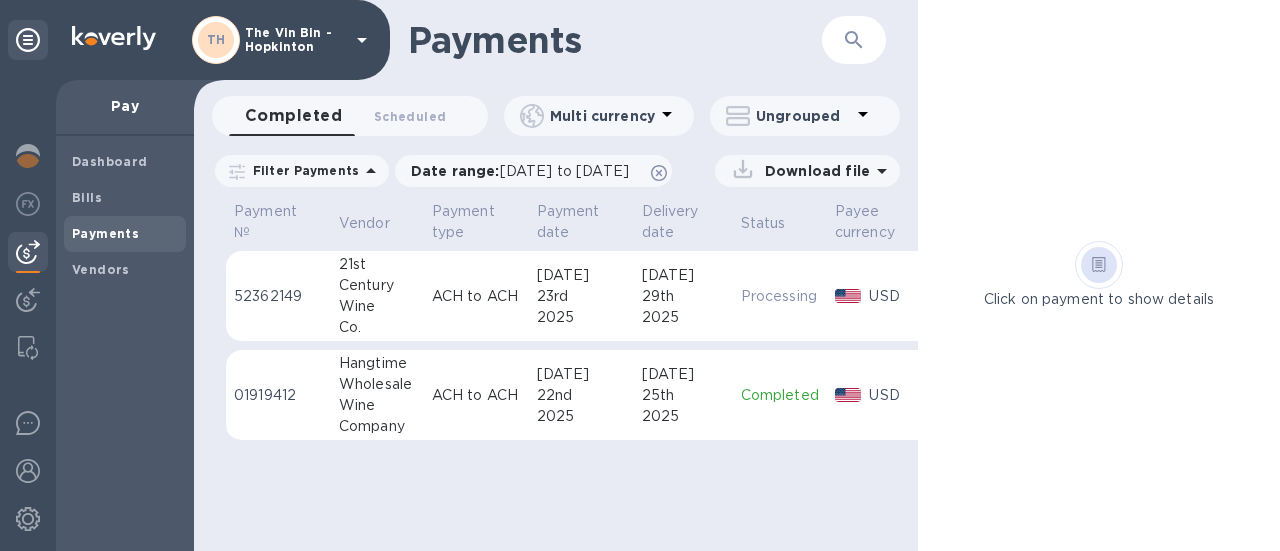 click on "Century" at bounding box center [377, 285] 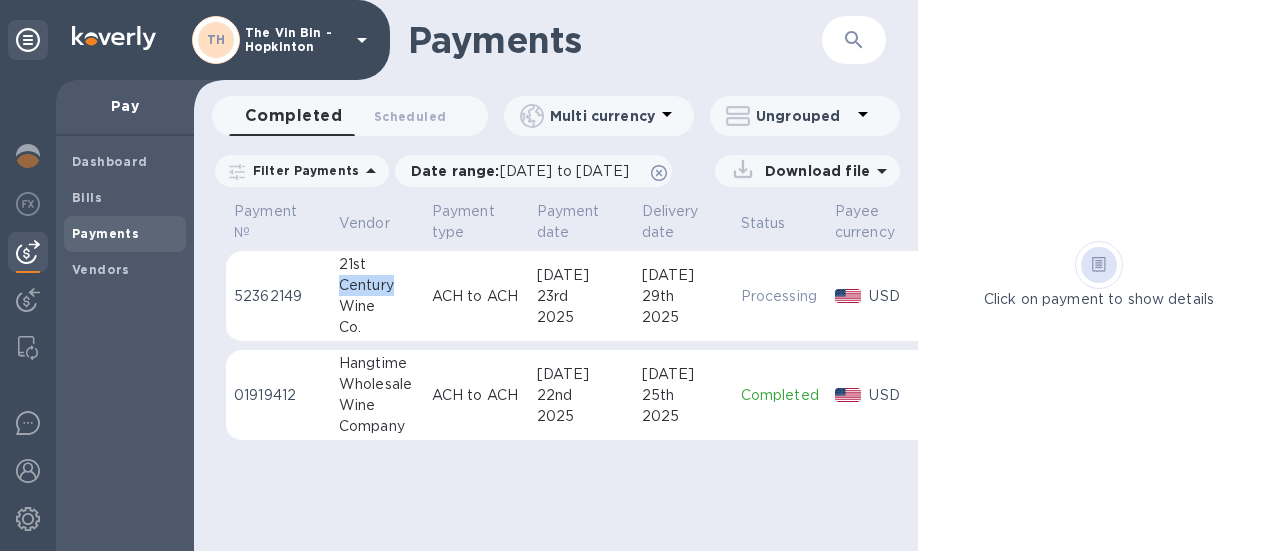 click on "Century" at bounding box center (377, 285) 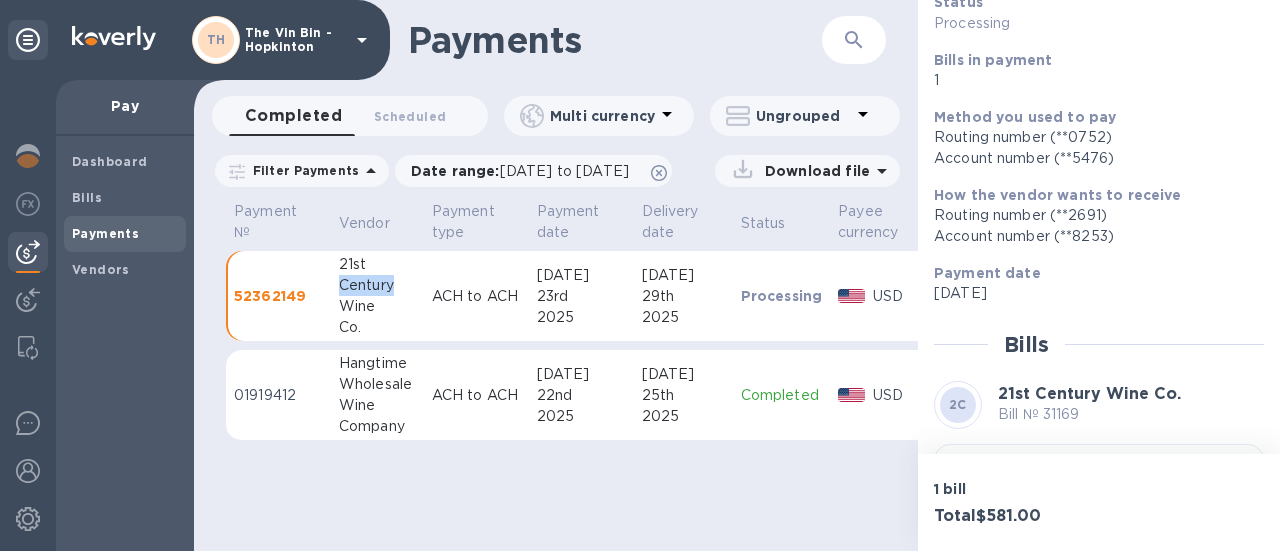 scroll, scrollTop: 0, scrollLeft: 0, axis: both 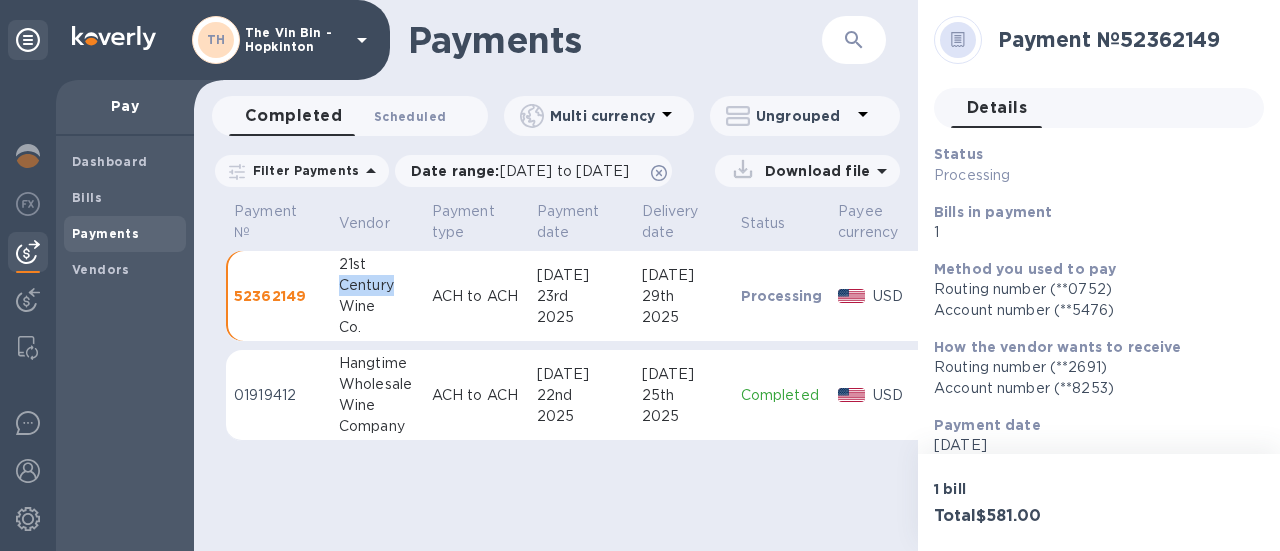 click on "Scheduled 0" at bounding box center (410, 116) 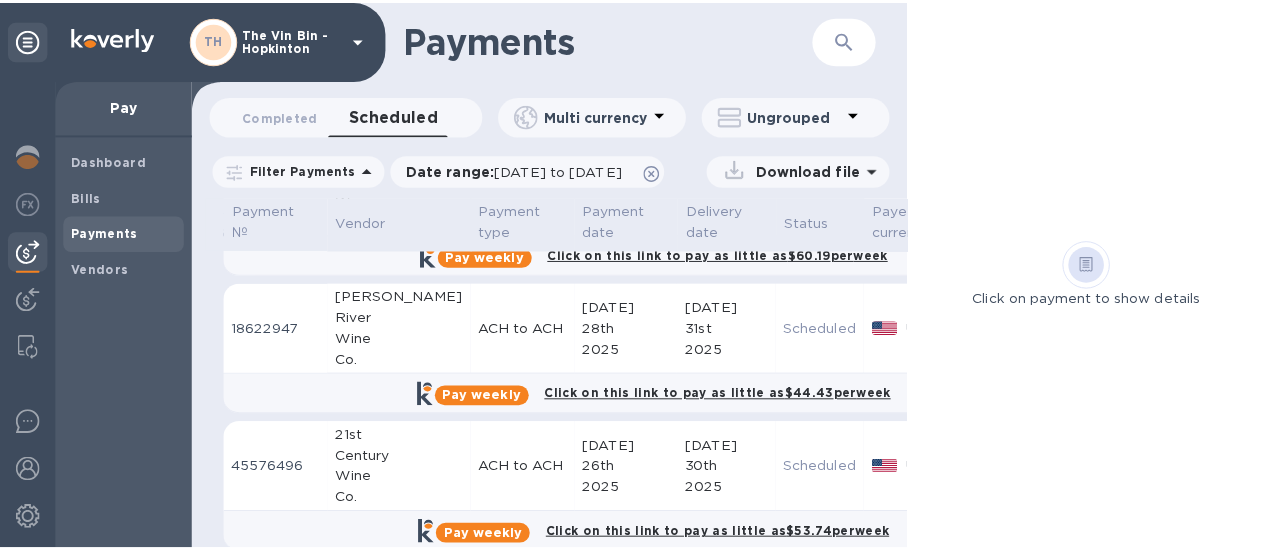 scroll, scrollTop: 400, scrollLeft: 0, axis: vertical 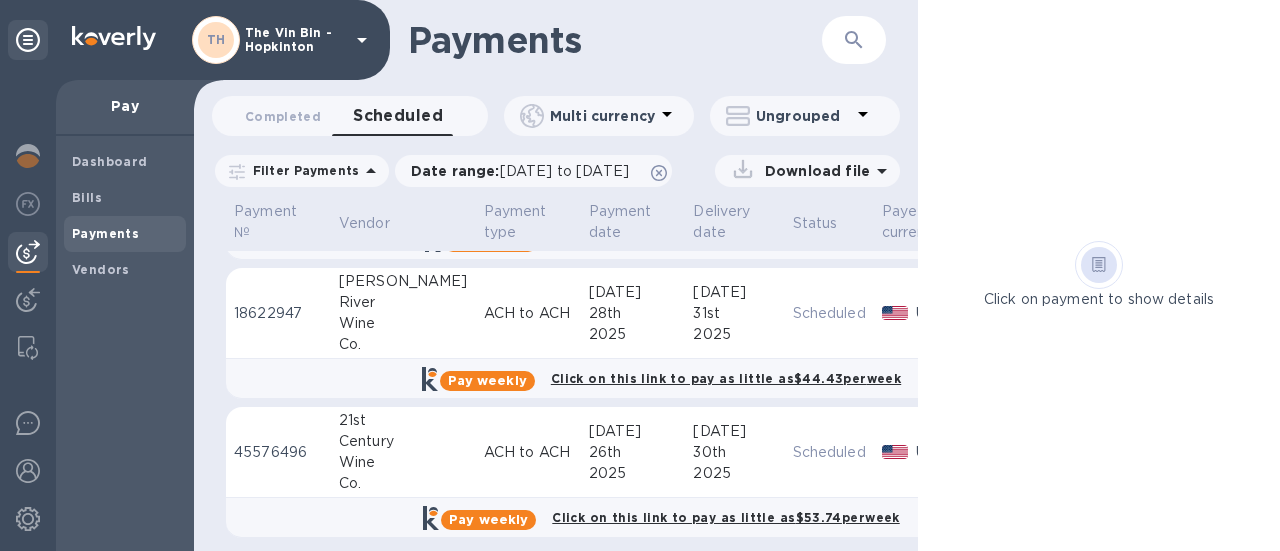 click on "Century" at bounding box center [403, 441] 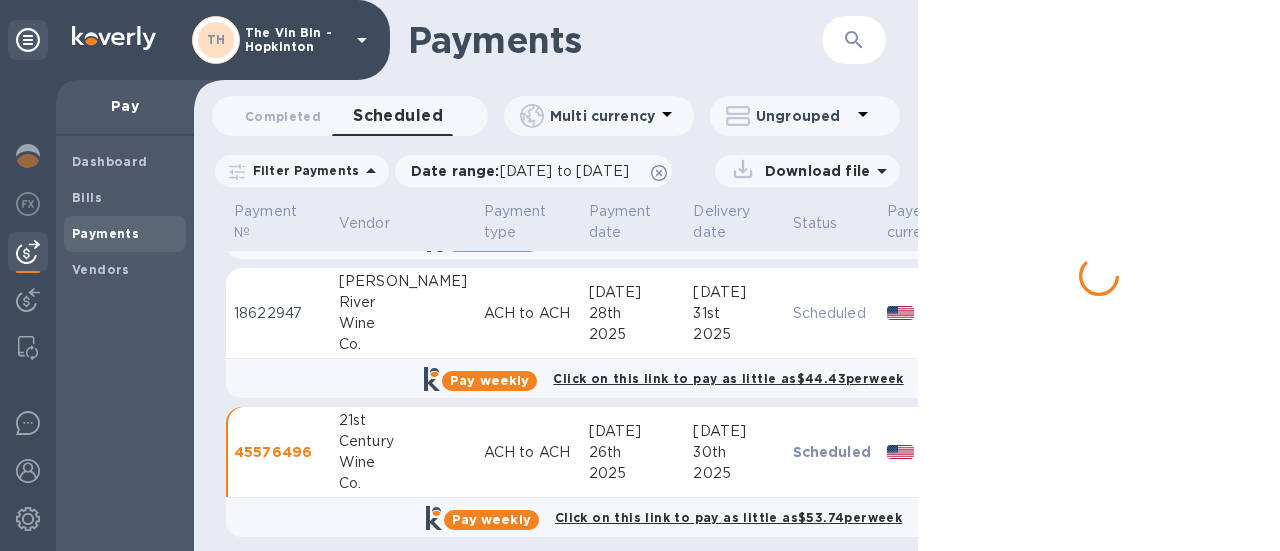 click on "Century" at bounding box center (403, 441) 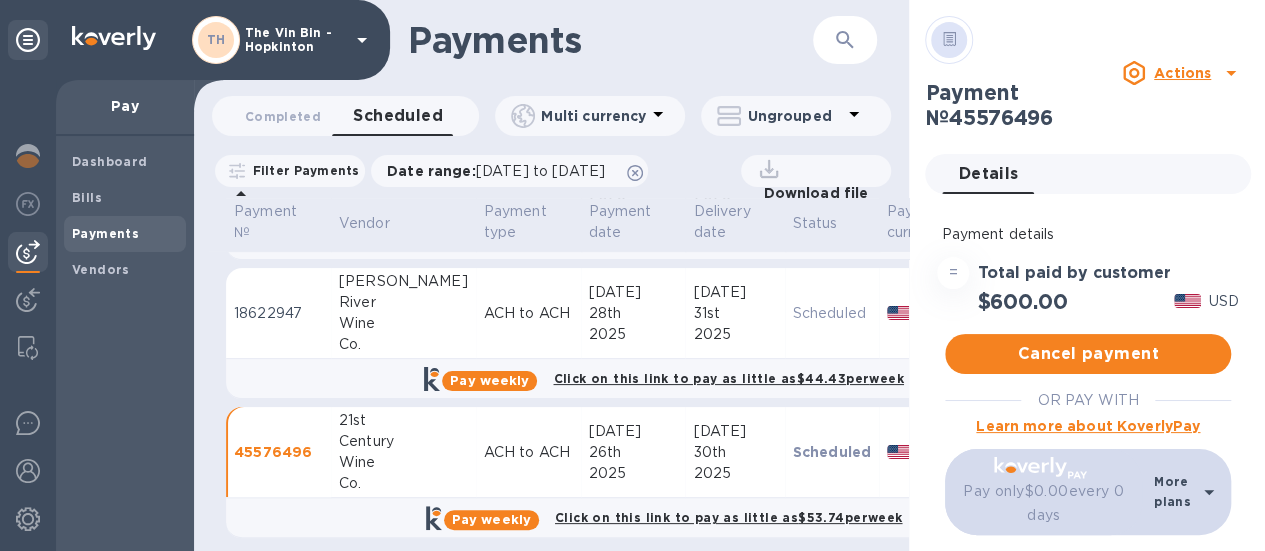scroll, scrollTop: 15, scrollLeft: 0, axis: vertical 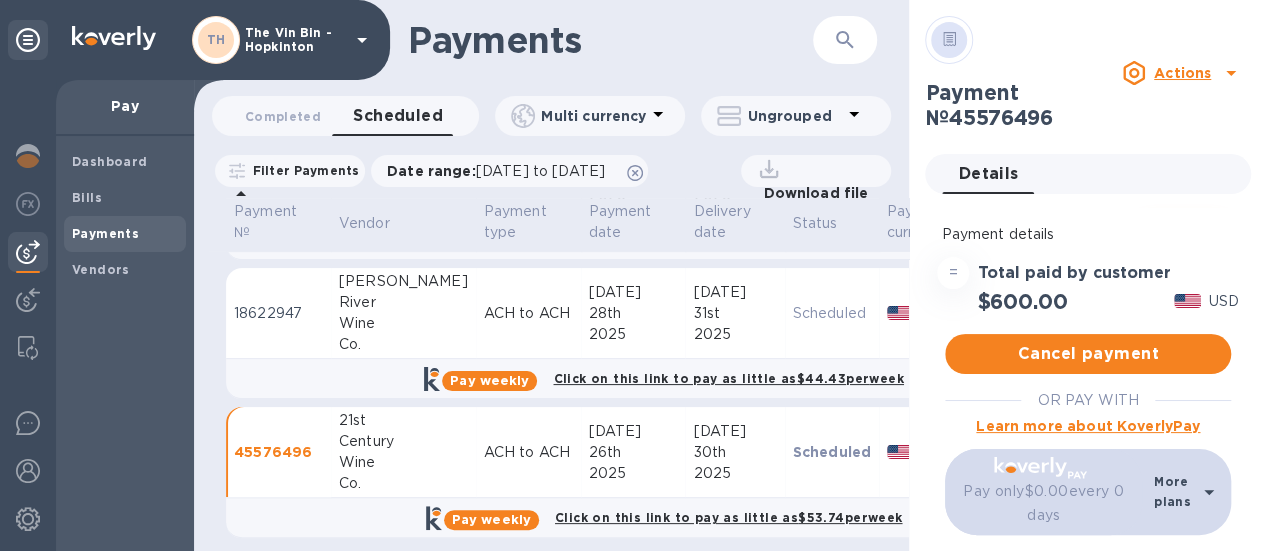 click on "Edit" at bounding box center (1183, 231) 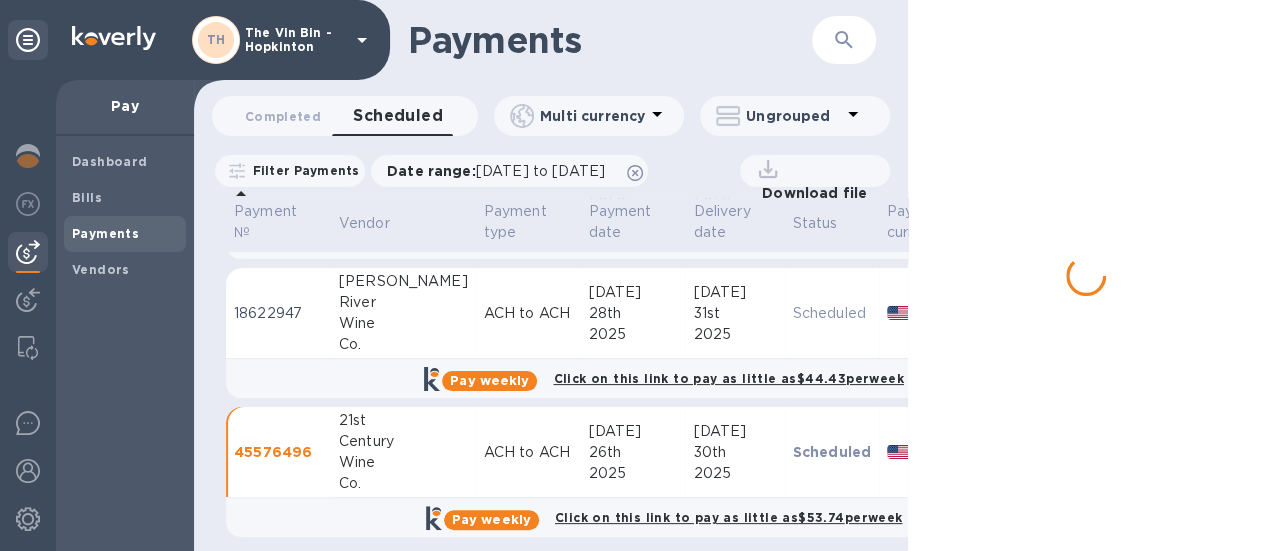 scroll, scrollTop: 0, scrollLeft: 0, axis: both 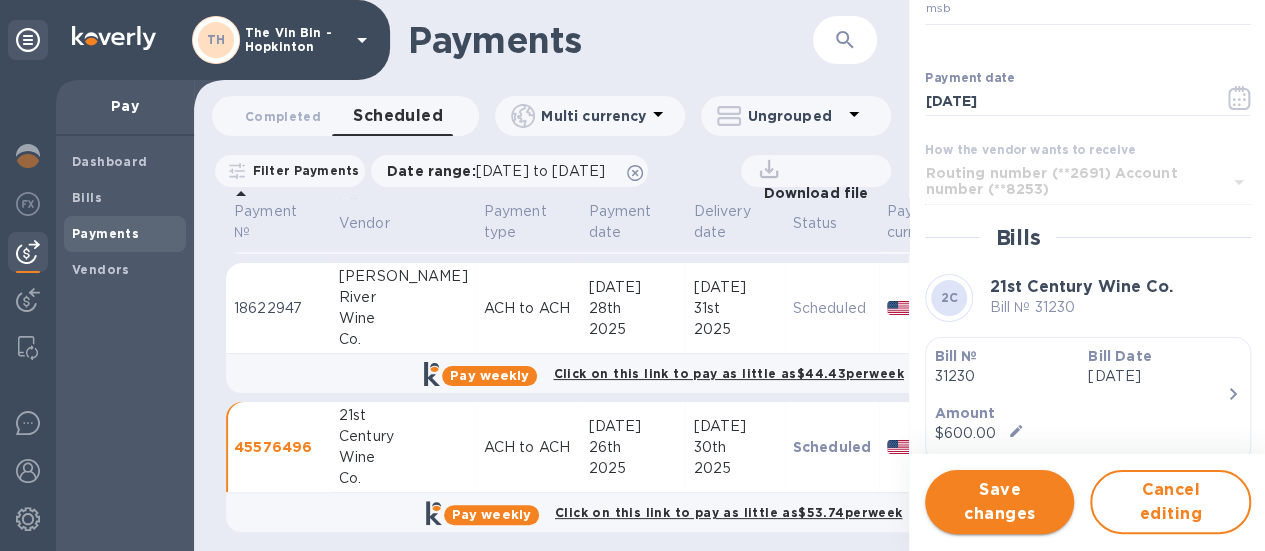 click on "Save changes" at bounding box center (999, 502) 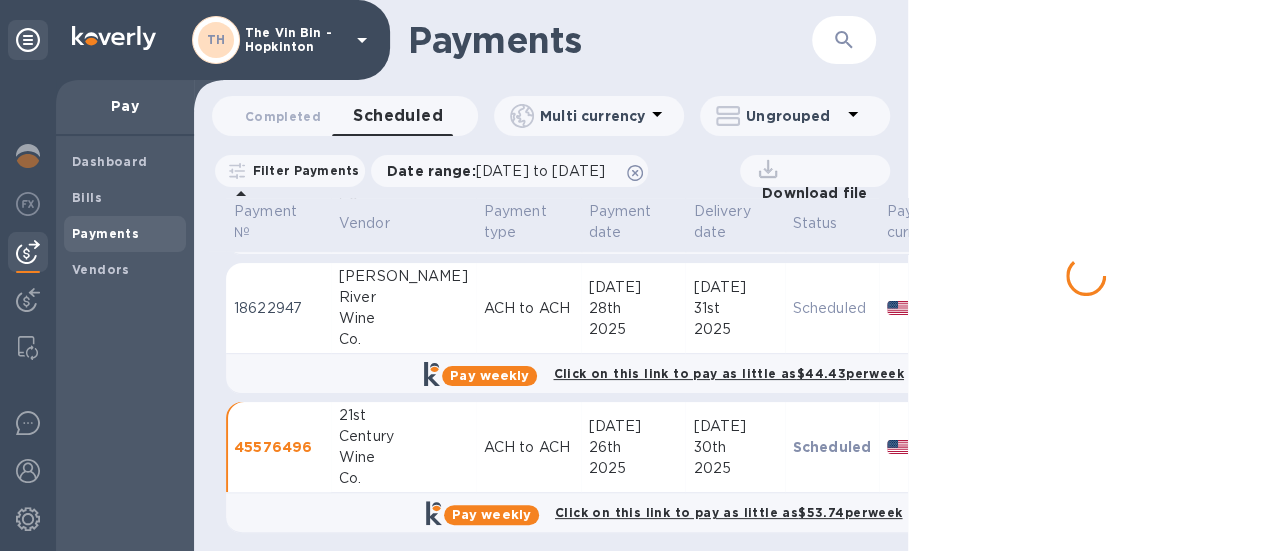 scroll, scrollTop: 0, scrollLeft: 0, axis: both 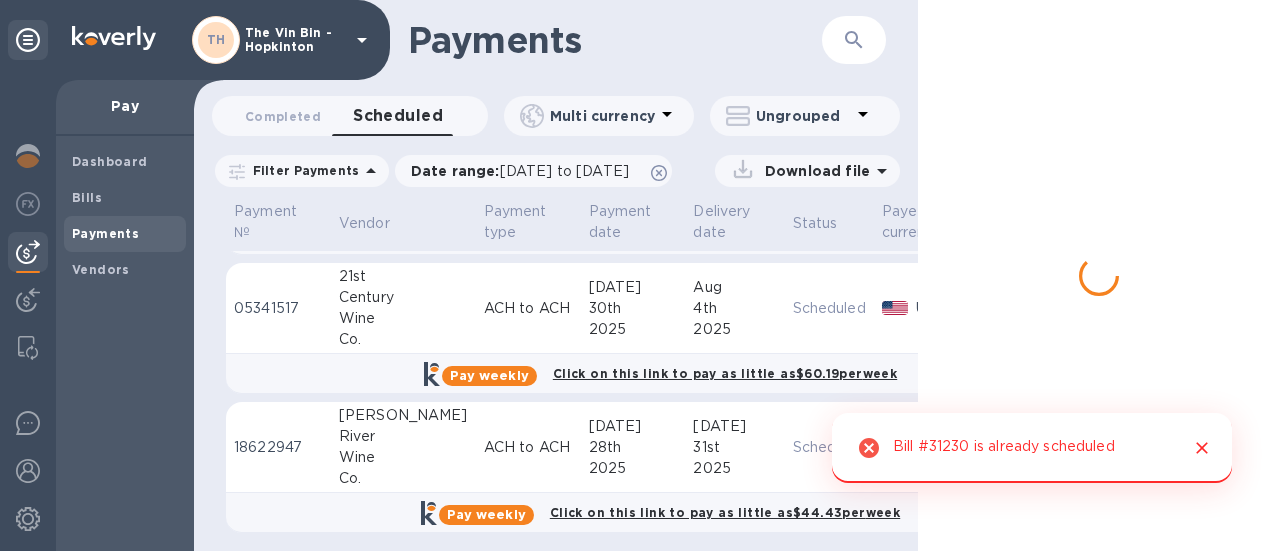 click 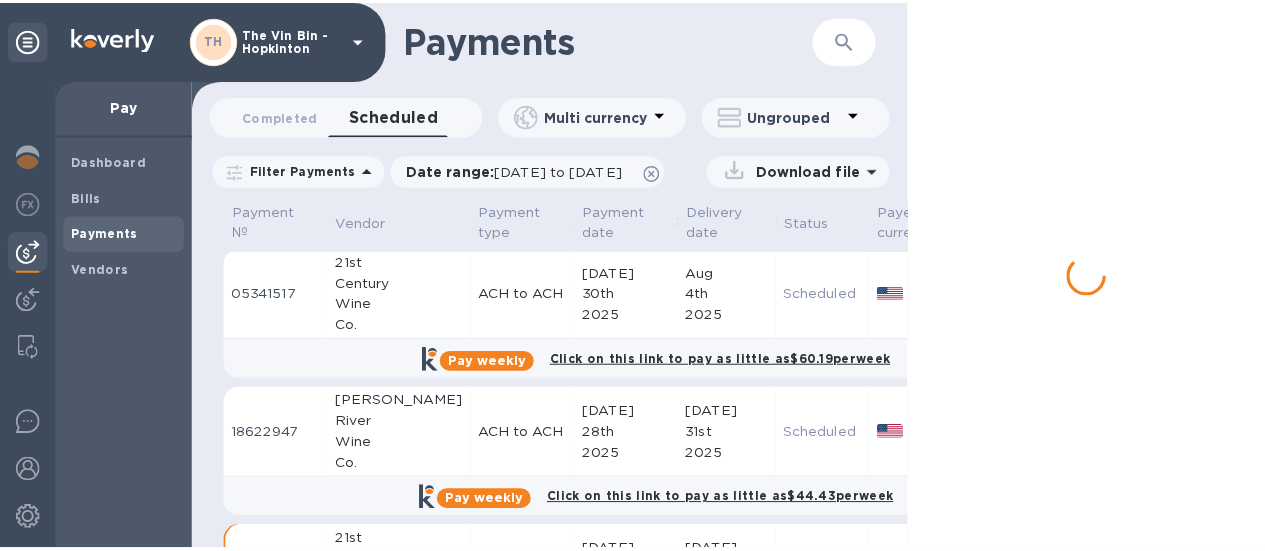 scroll, scrollTop: 418, scrollLeft: 0, axis: vertical 